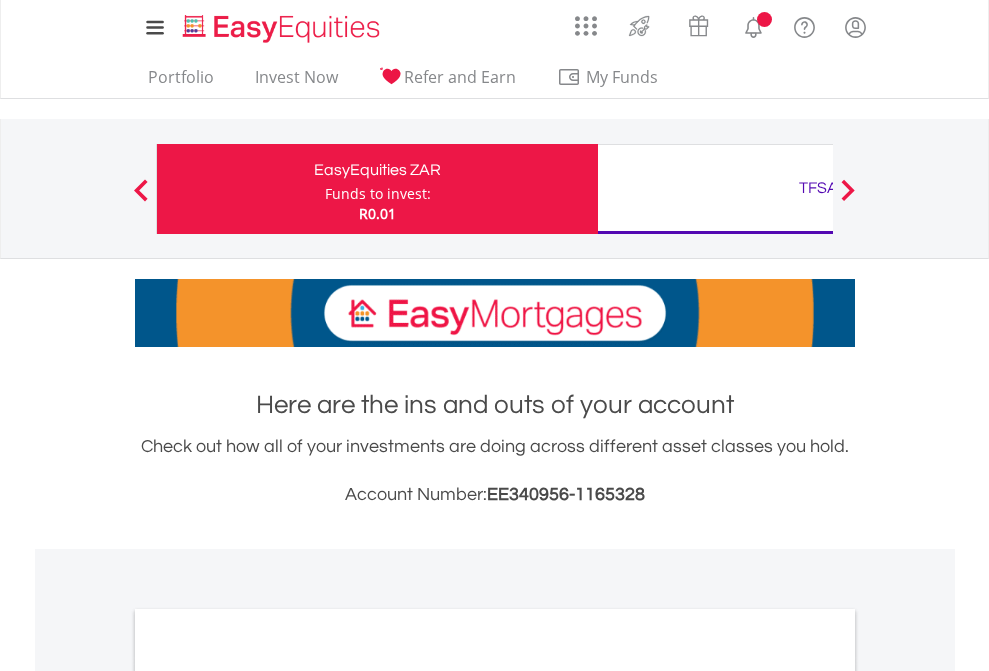 scroll, scrollTop: 0, scrollLeft: 0, axis: both 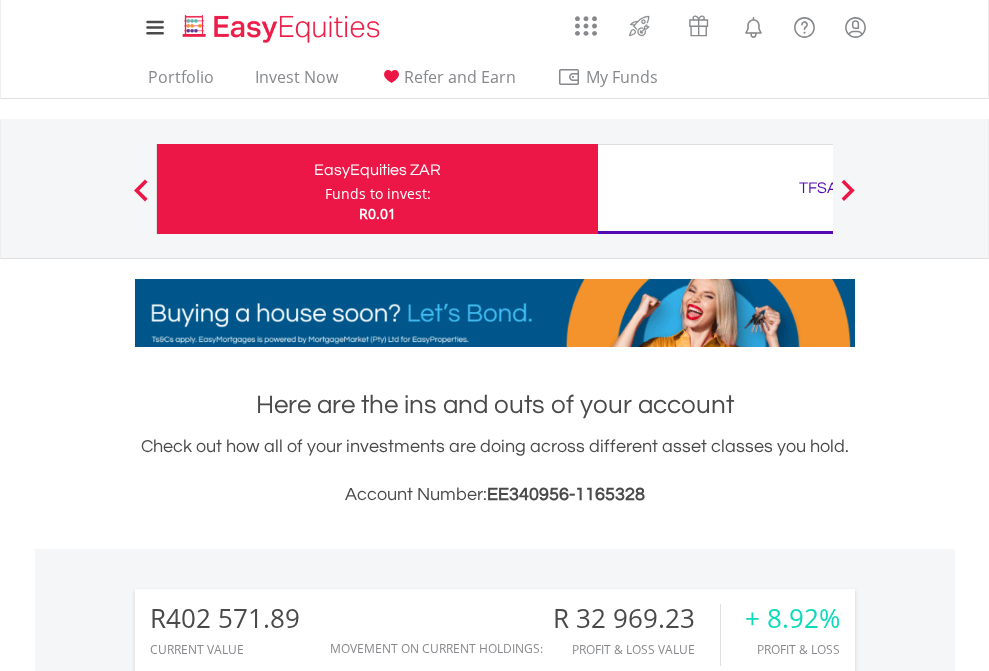 click on "Funds to invest:" at bounding box center [378, 194] 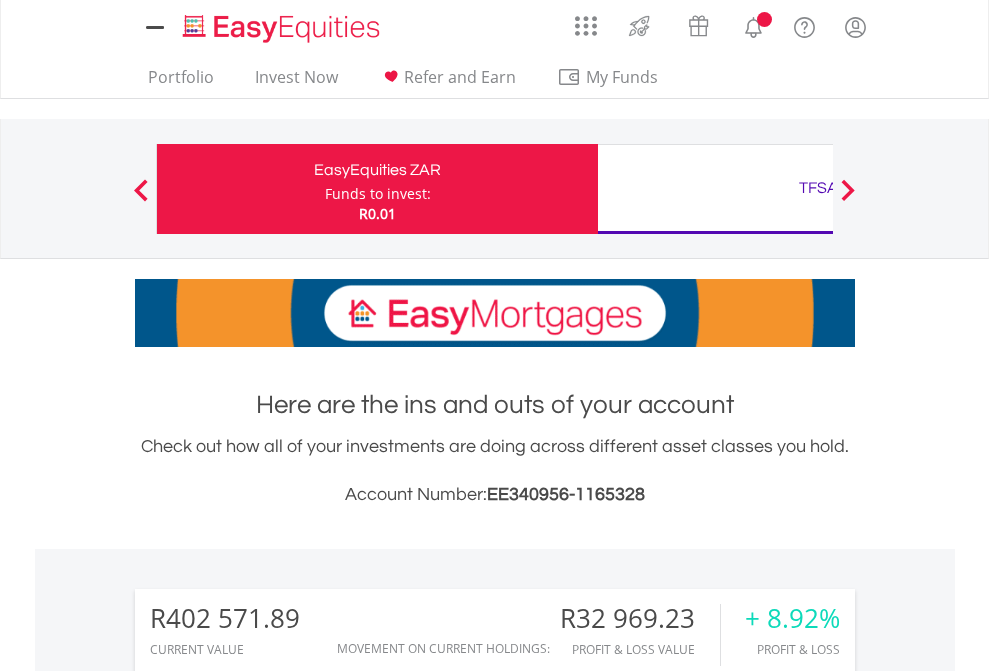 scroll, scrollTop: 0, scrollLeft: 0, axis: both 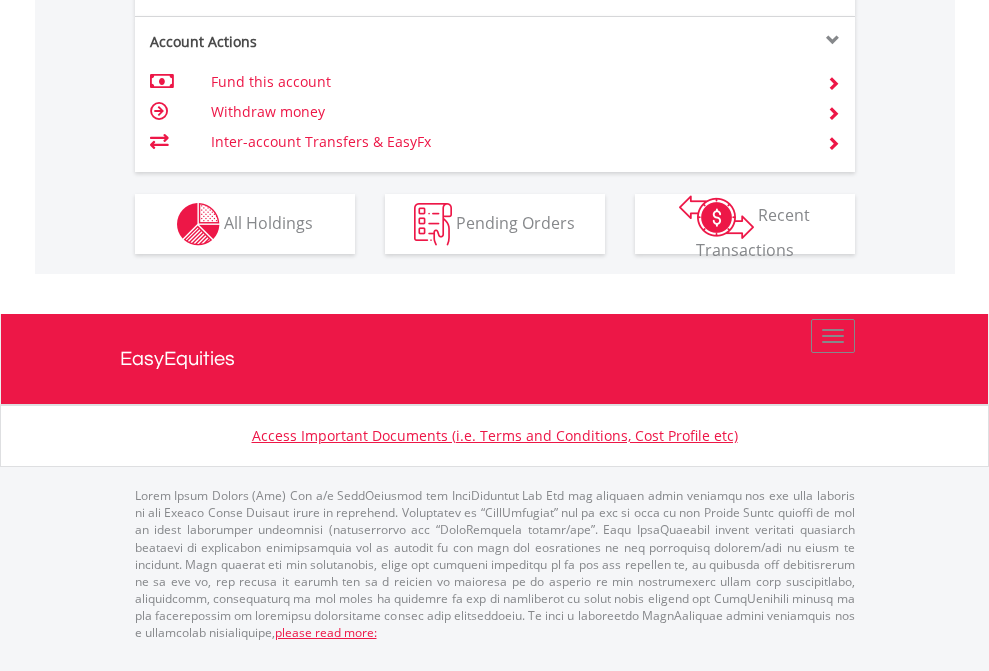 click on "Investment types" at bounding box center (706, -337) 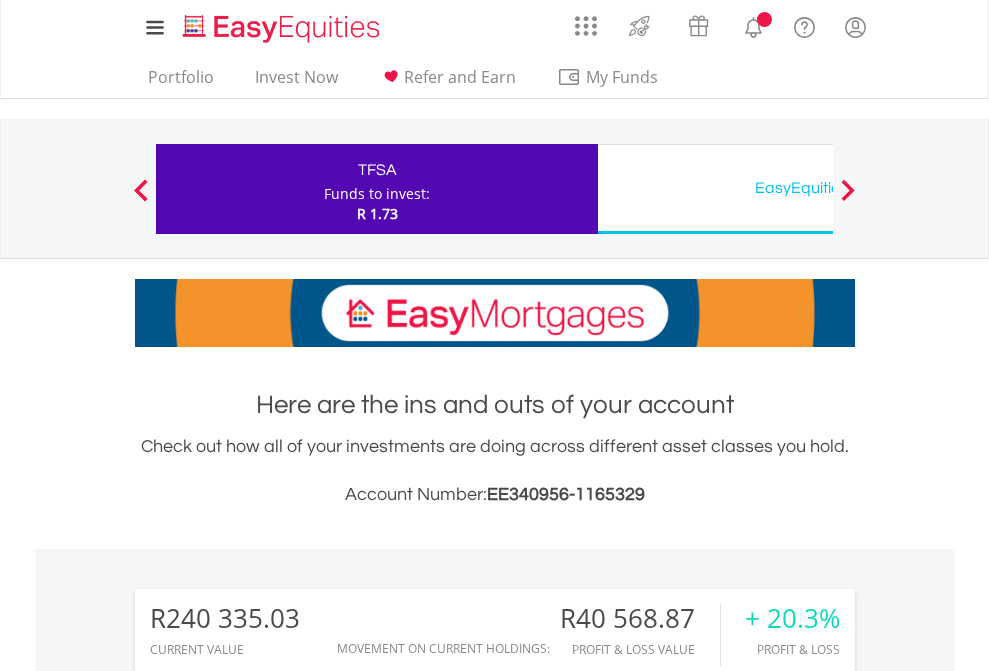 scroll, scrollTop: 0, scrollLeft: 0, axis: both 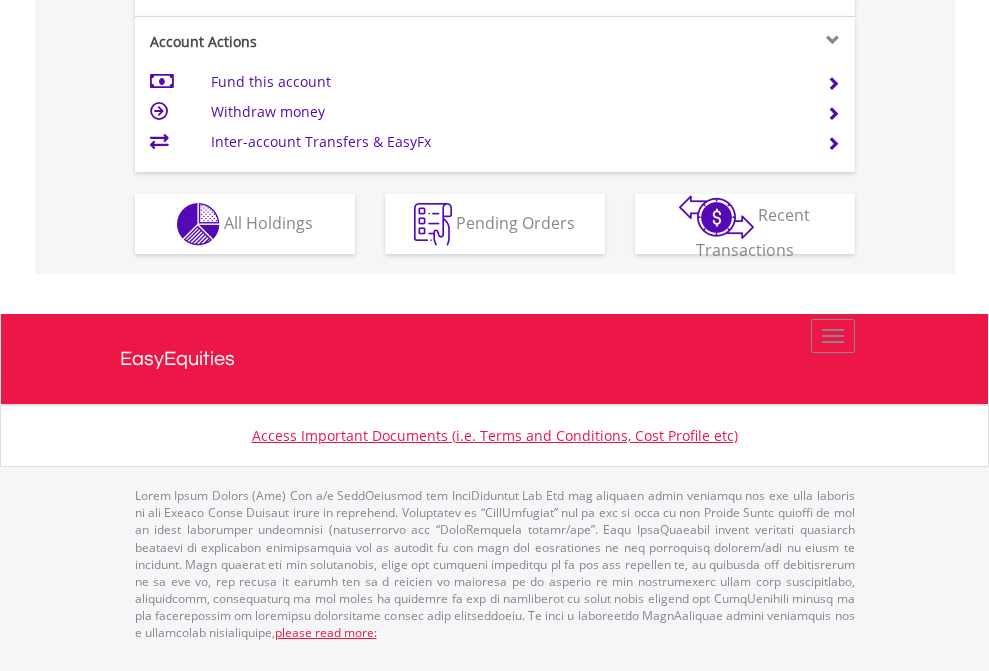 click on "Investment types" at bounding box center (706, -337) 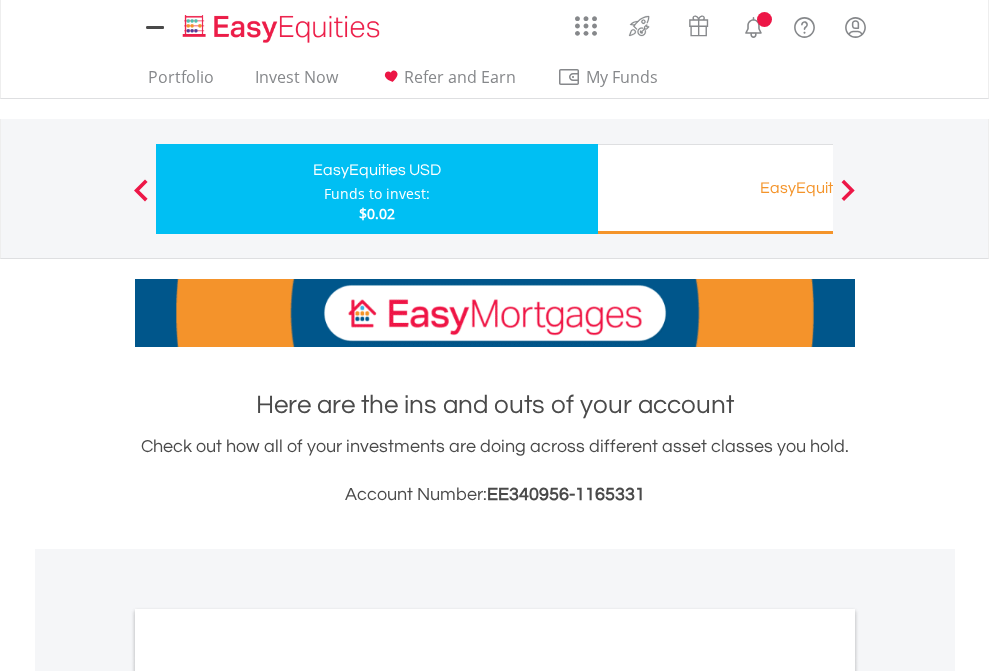scroll, scrollTop: 0, scrollLeft: 0, axis: both 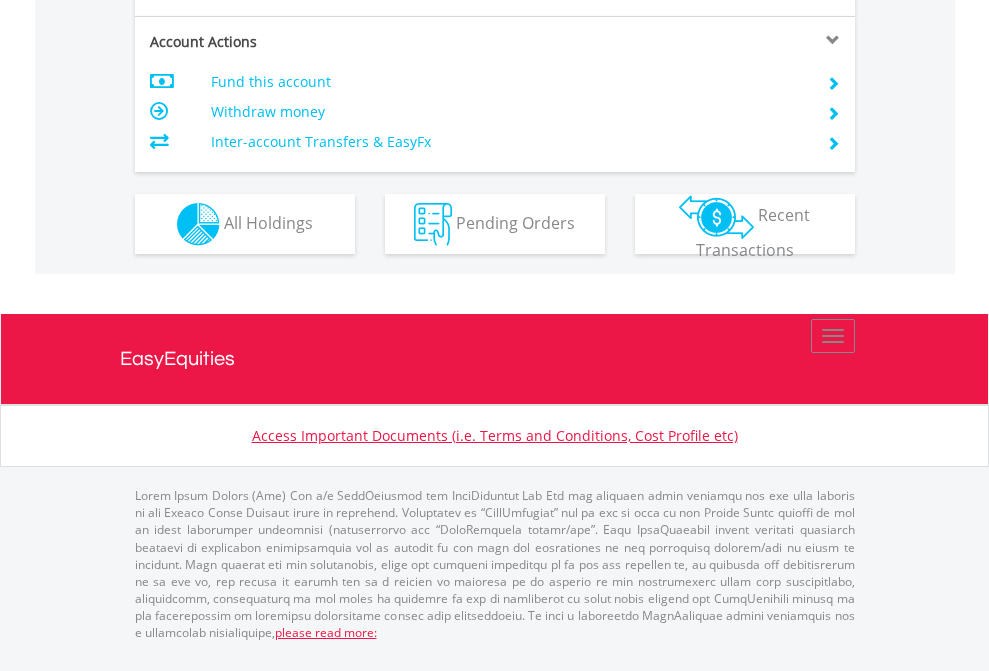 click on "Investment types" at bounding box center (706, -337) 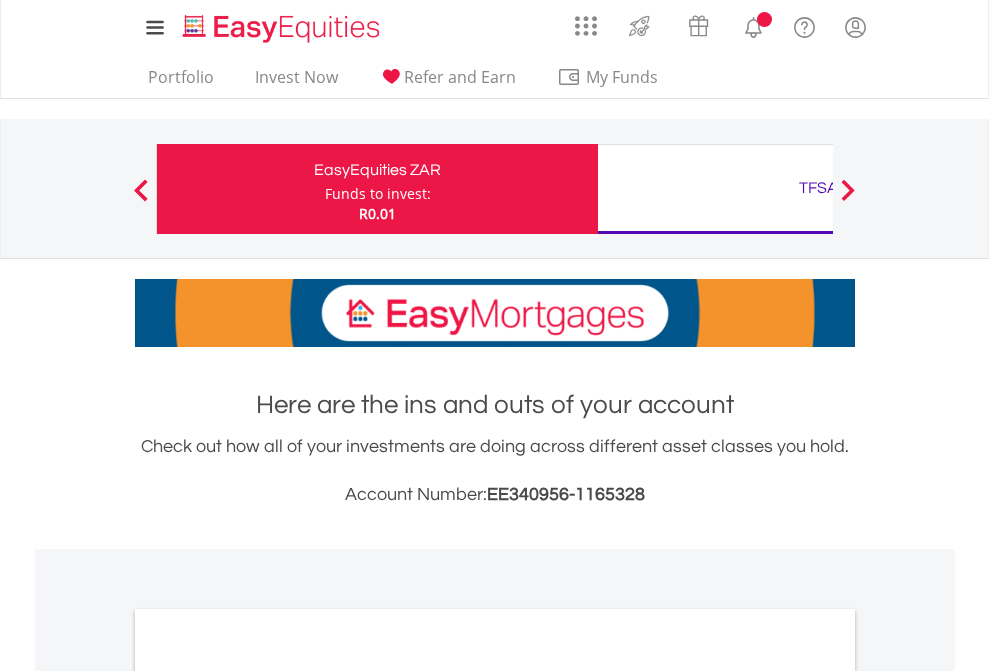 scroll, scrollTop: 0, scrollLeft: 0, axis: both 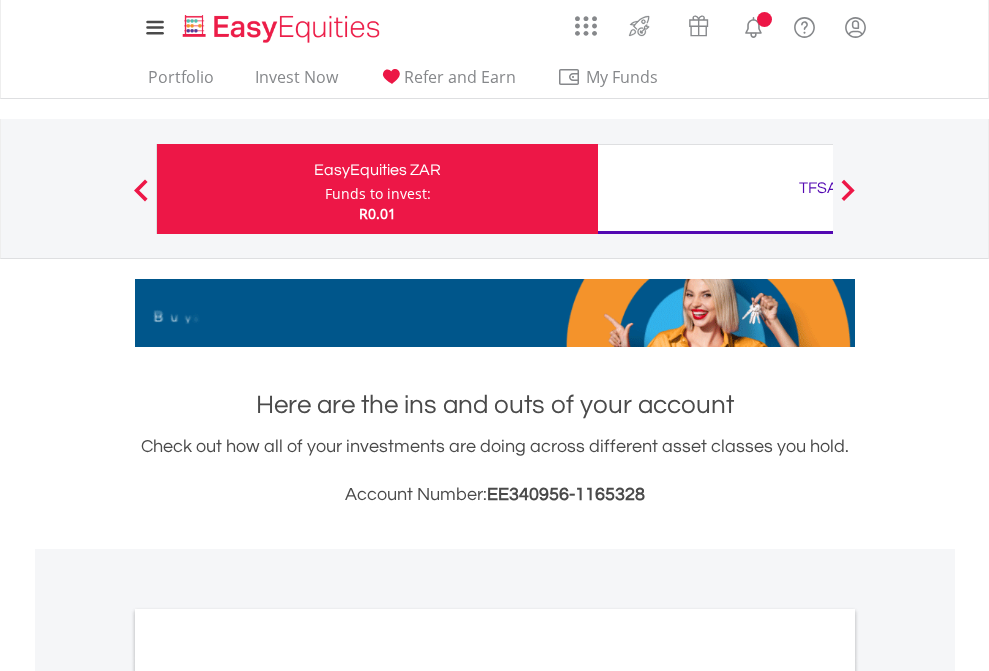 click on "All Holdings" at bounding box center [268, 1096] 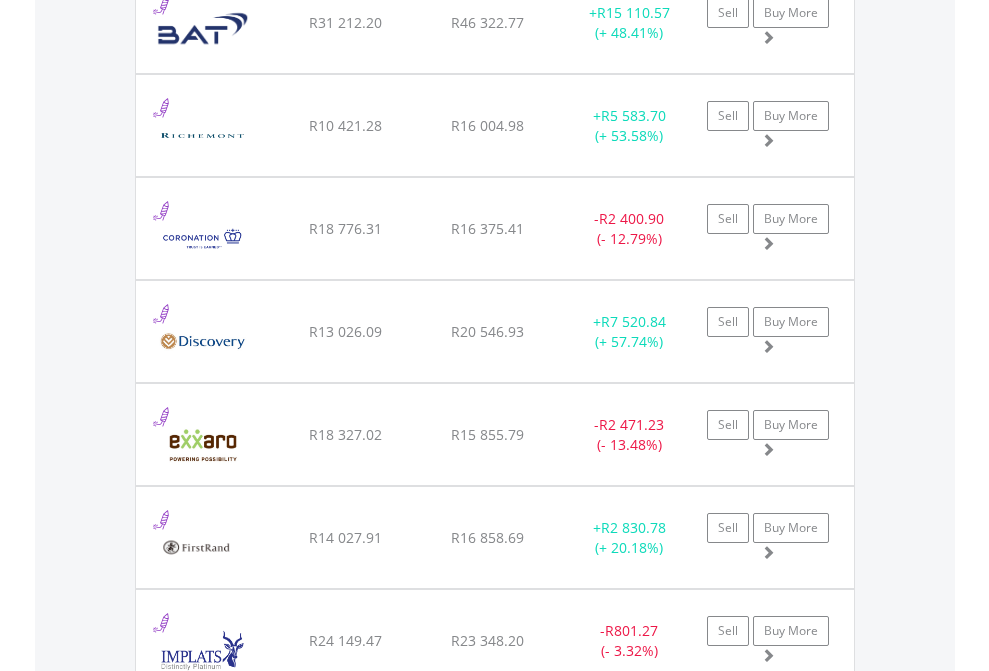scroll, scrollTop: 2265, scrollLeft: 0, axis: vertical 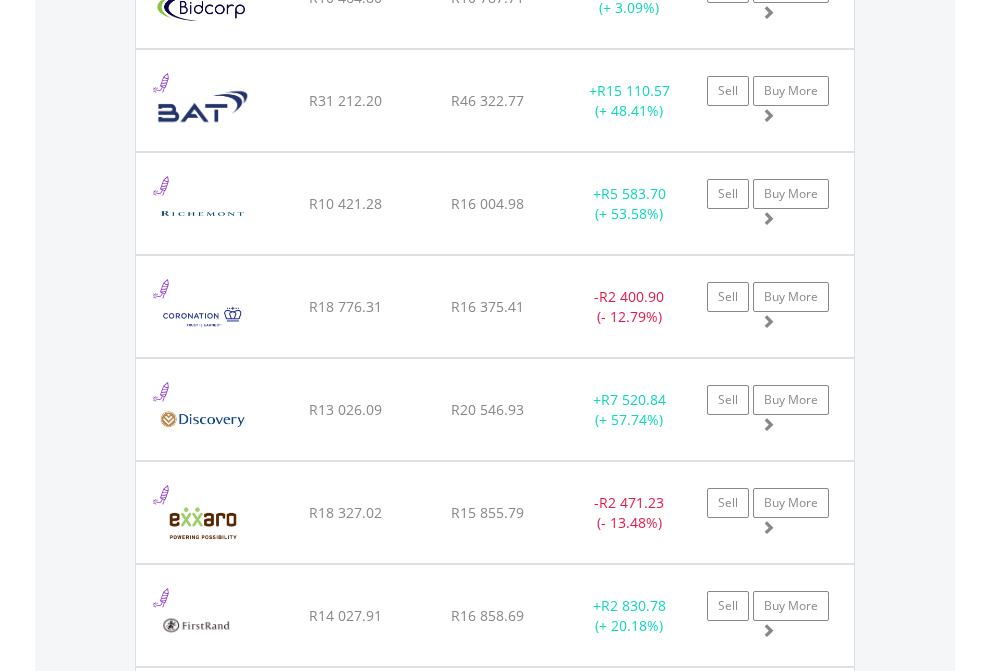 click on "TFSA" at bounding box center [818, -2077] 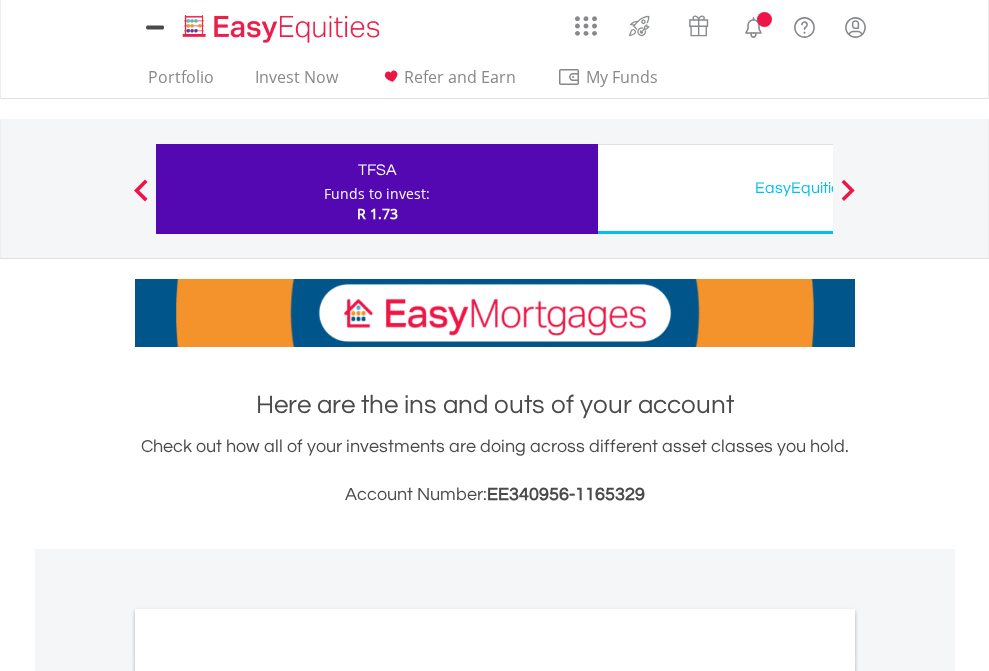 scroll, scrollTop: 0, scrollLeft: 0, axis: both 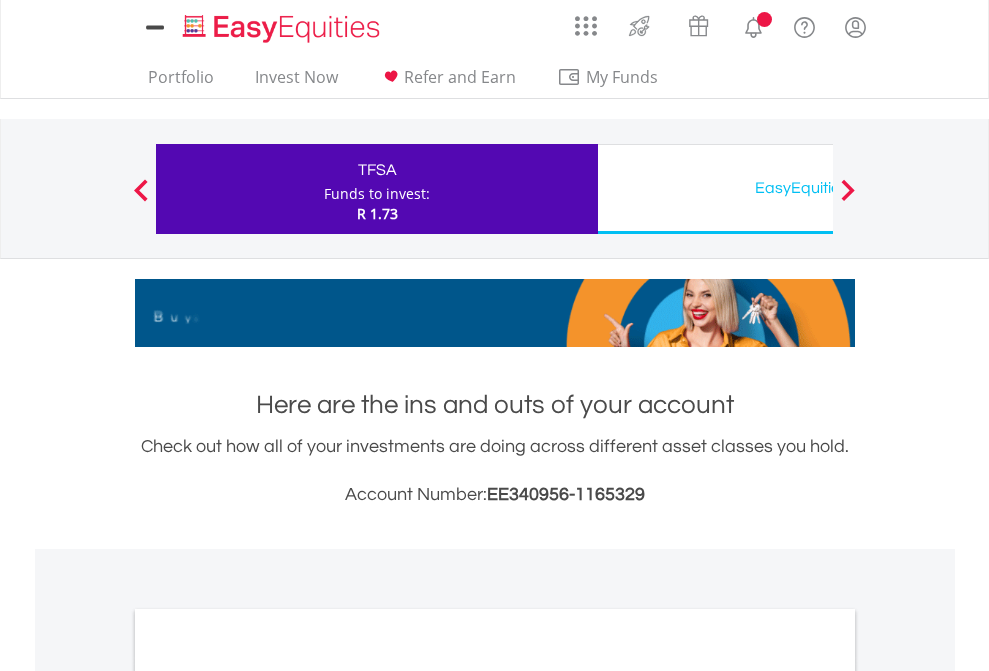 click on "All Holdings" at bounding box center [268, 1096] 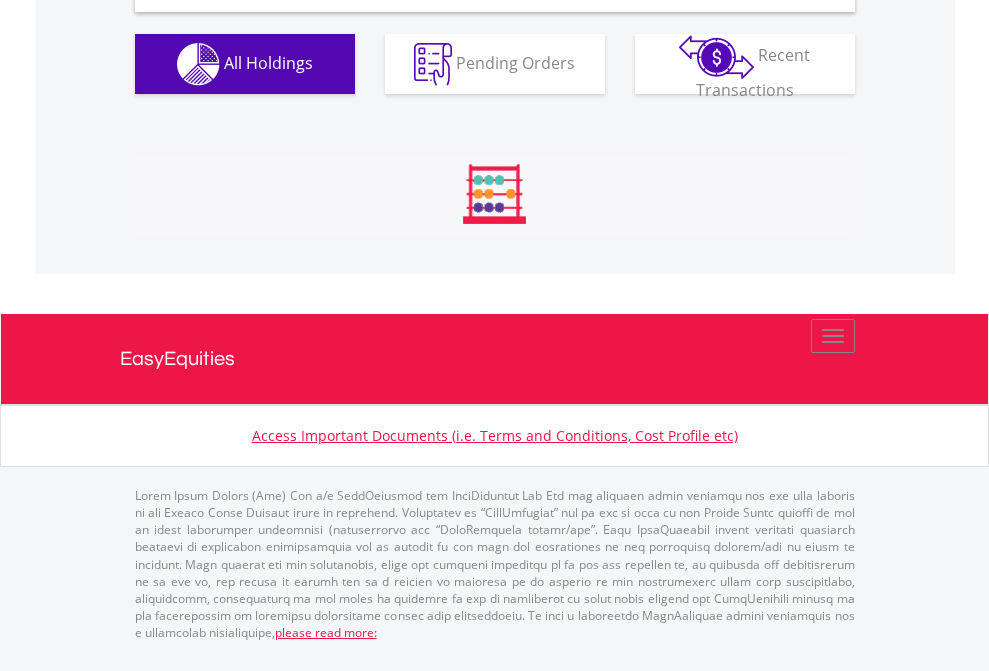scroll, scrollTop: 1933, scrollLeft: 0, axis: vertical 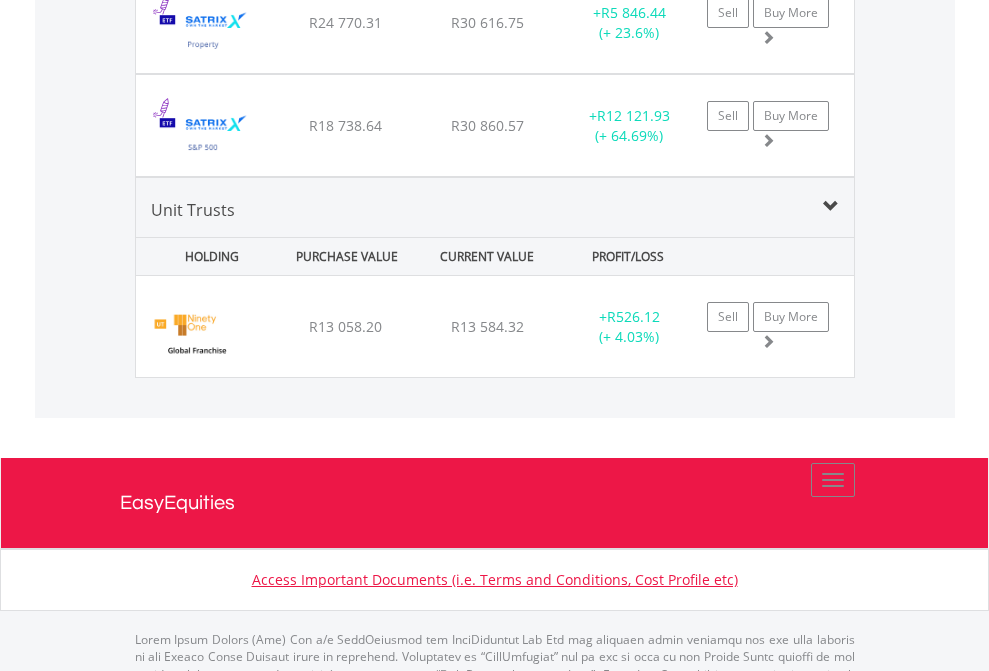 click on "EasyEquities USD" at bounding box center (818, -1745) 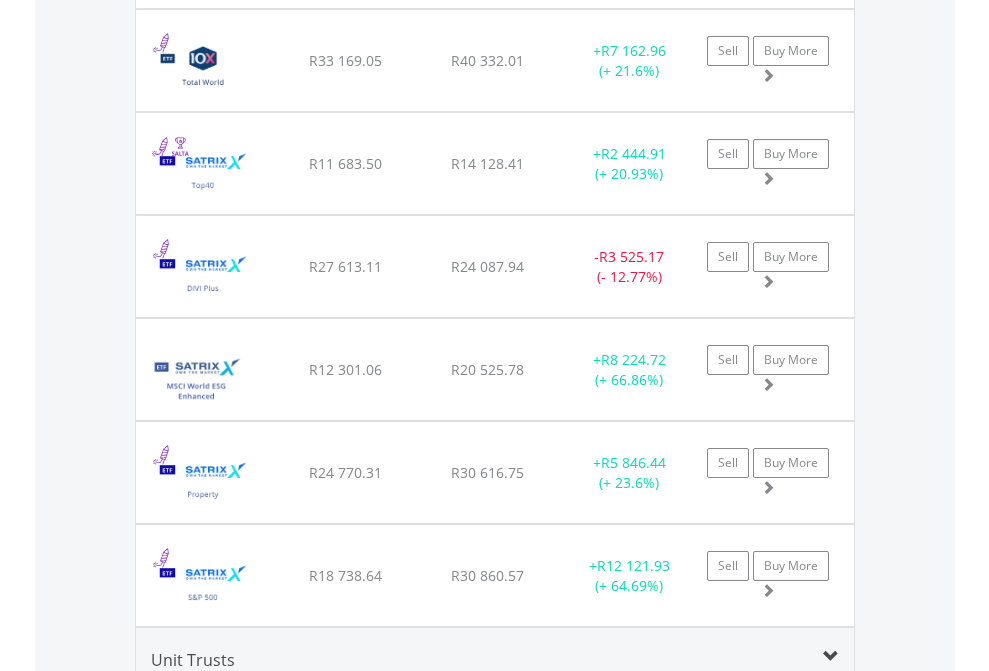 scroll, scrollTop: 144, scrollLeft: 0, axis: vertical 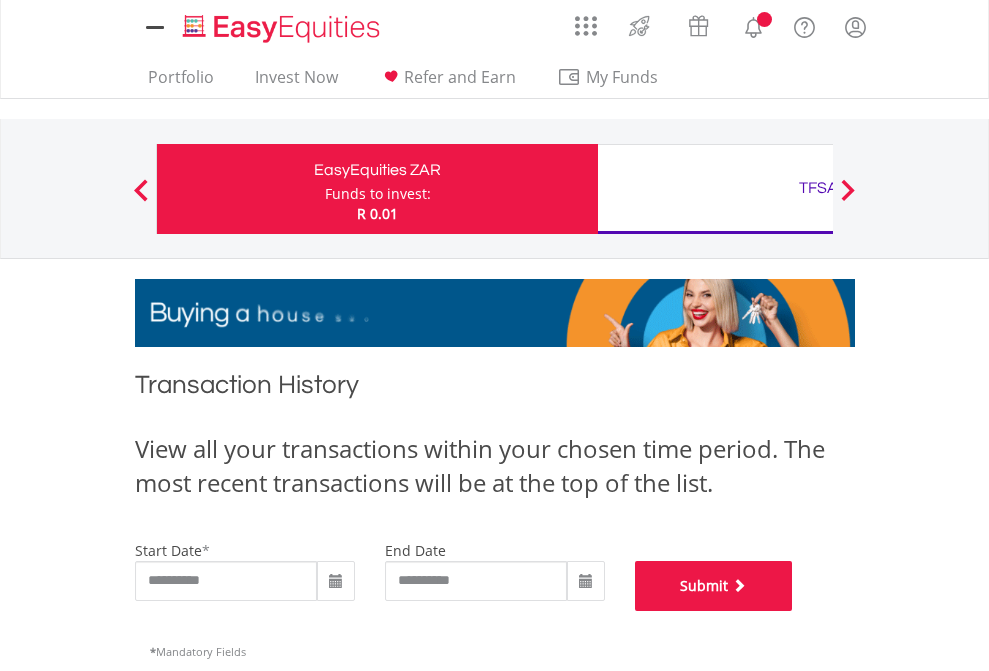 click on "Submit" at bounding box center [714, 586] 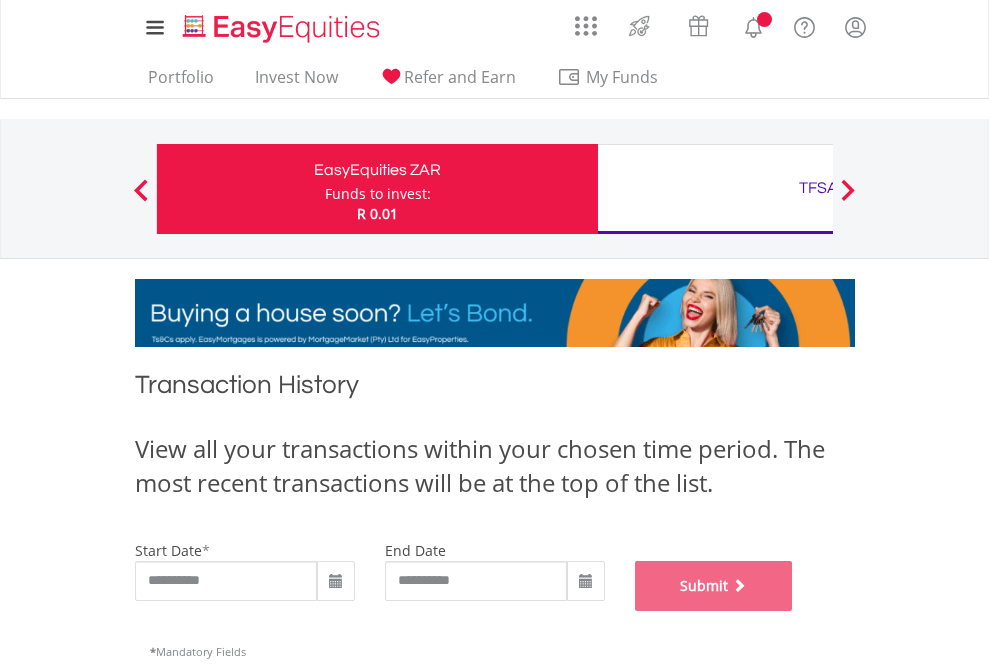 scroll, scrollTop: 811, scrollLeft: 0, axis: vertical 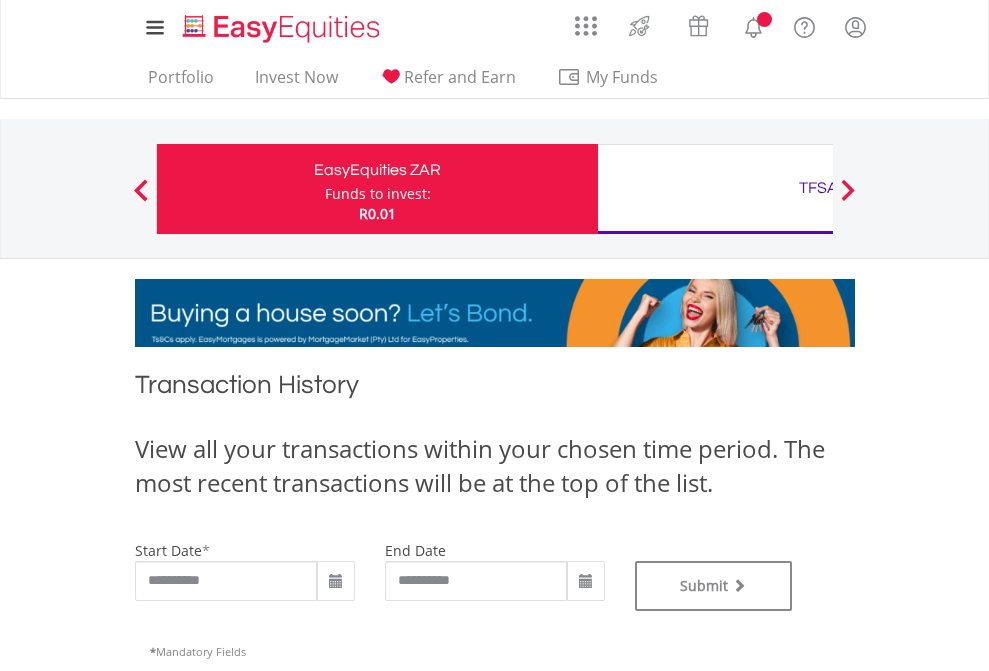 click on "TFSA" at bounding box center [818, 188] 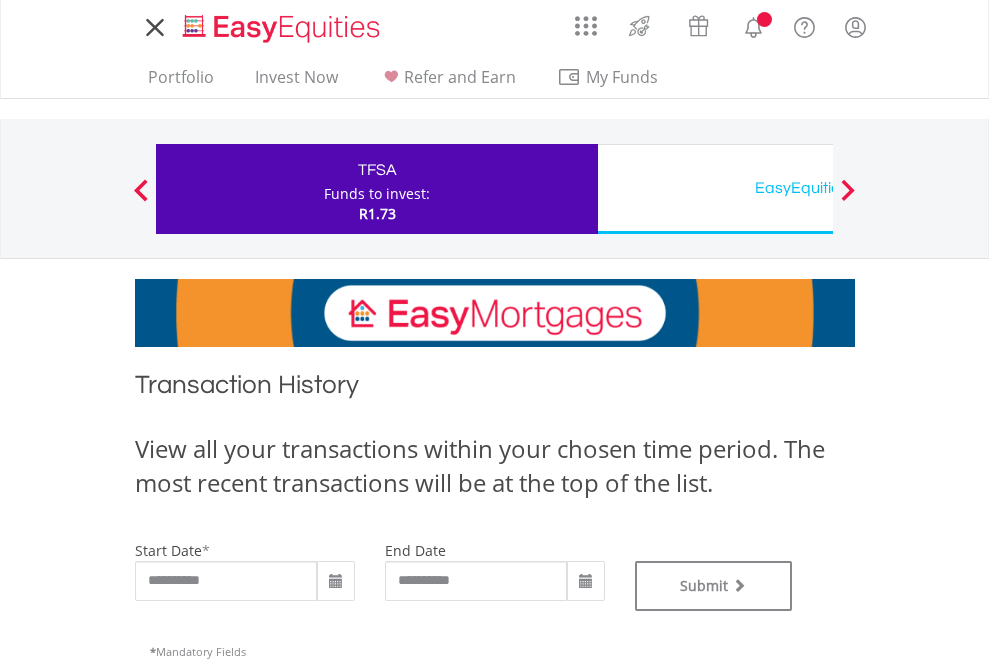 scroll, scrollTop: 0, scrollLeft: 0, axis: both 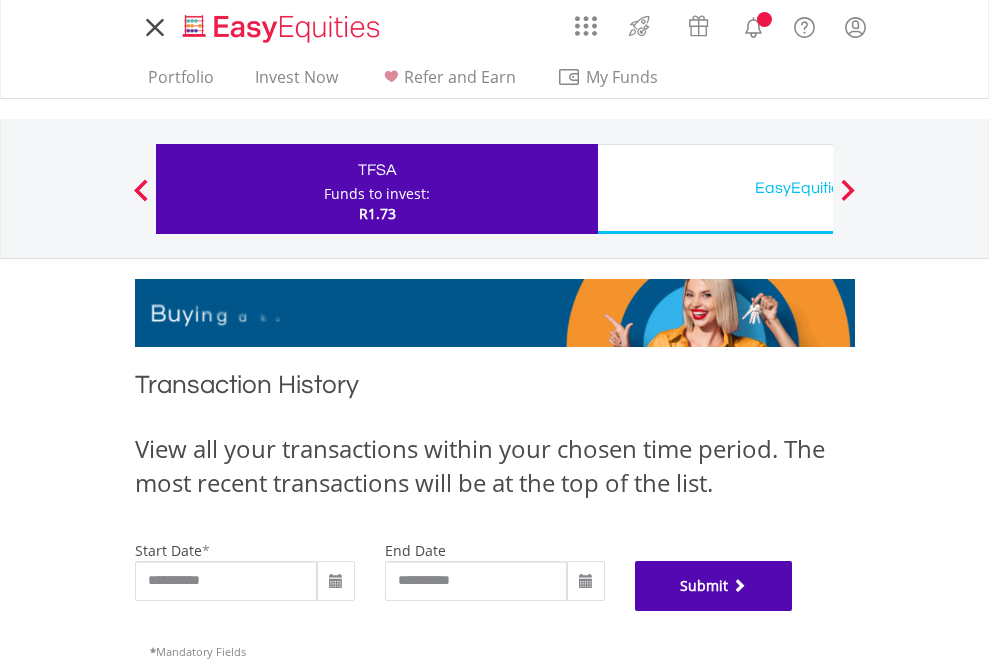 click on "Submit" at bounding box center (714, 586) 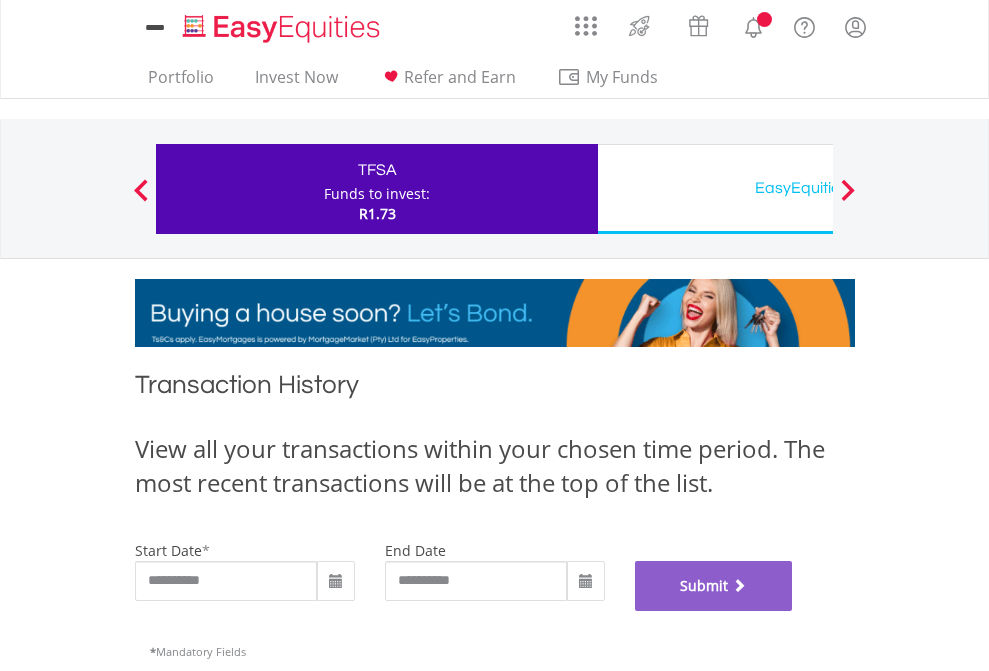 scroll, scrollTop: 811, scrollLeft: 0, axis: vertical 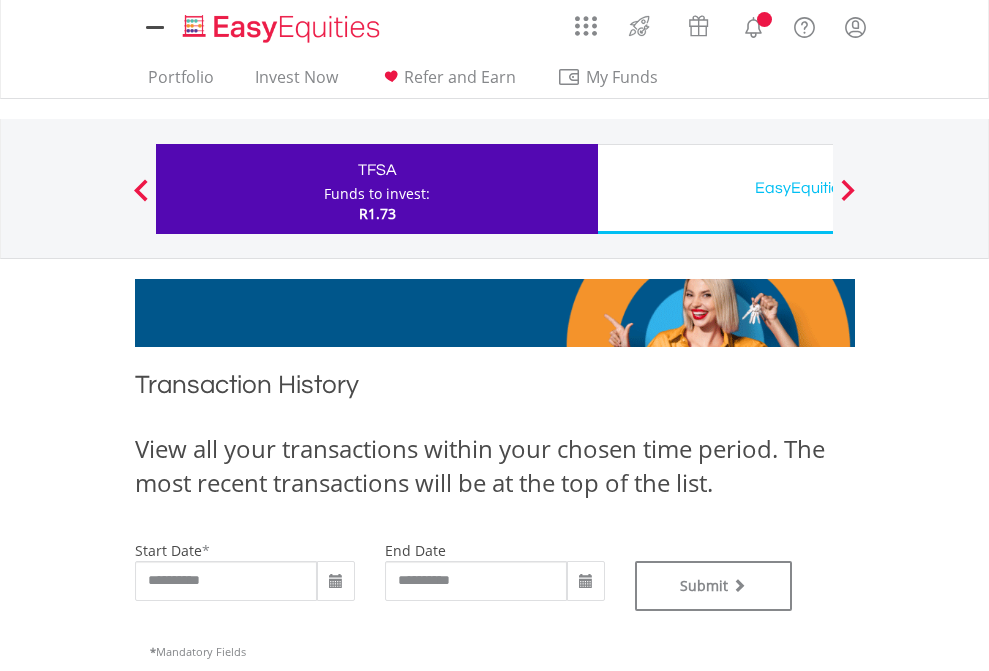 click on "EasyEquities USD" at bounding box center [818, 188] 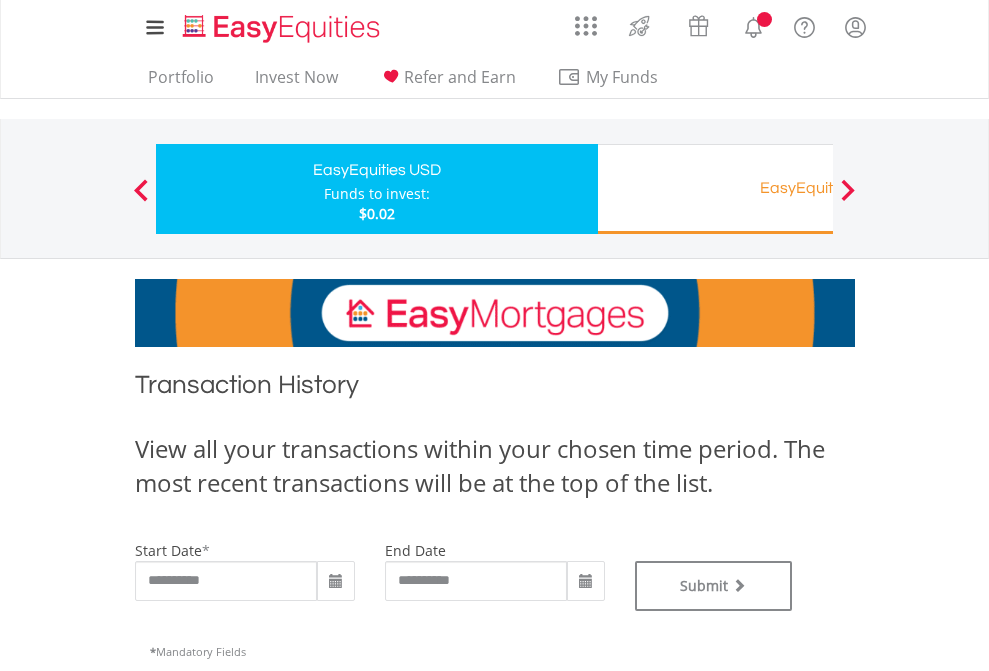 type on "**********" 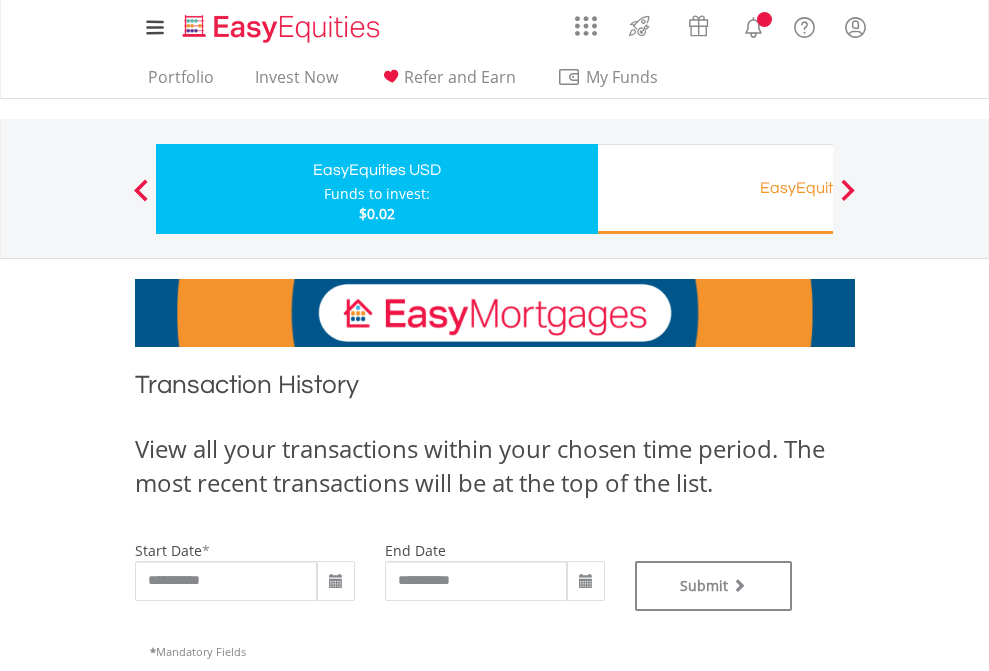 scroll, scrollTop: 0, scrollLeft: 0, axis: both 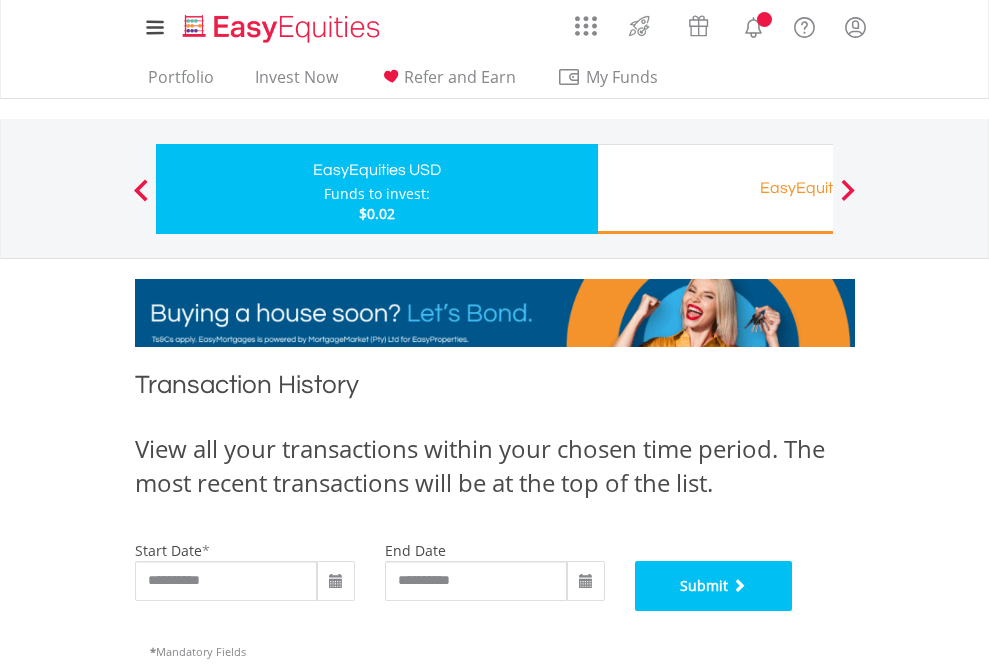 click on "Submit" at bounding box center (714, 586) 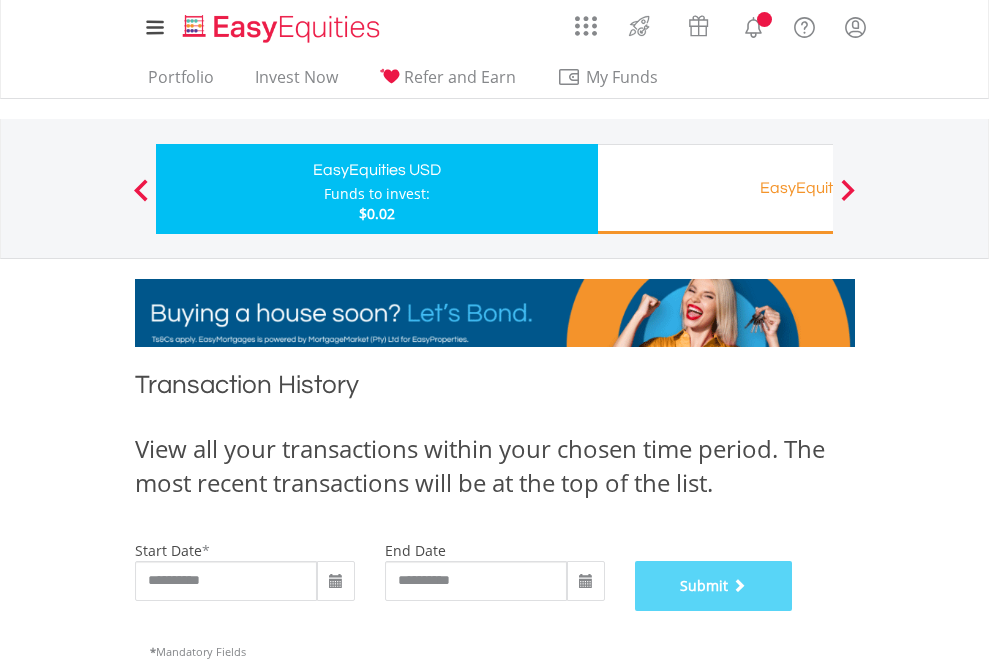 scroll, scrollTop: 811, scrollLeft: 0, axis: vertical 